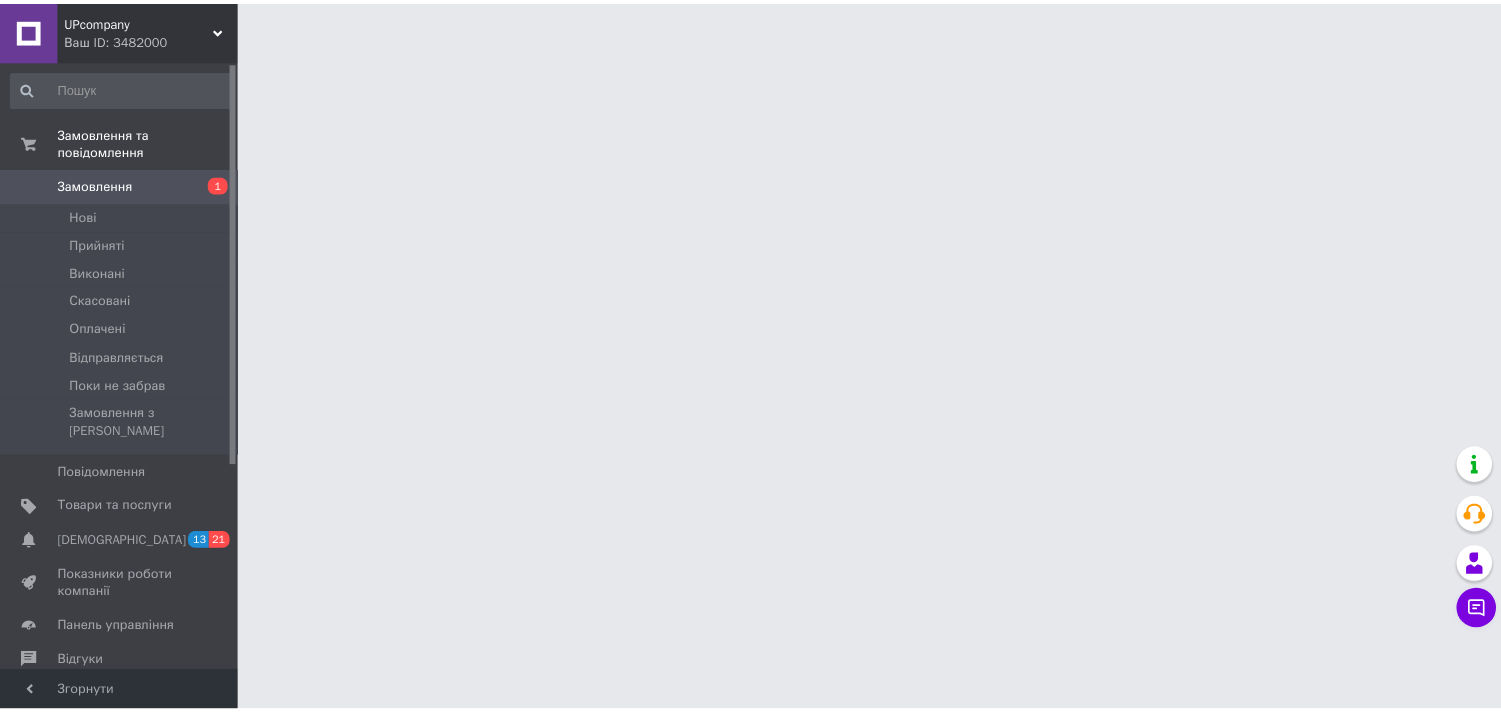 scroll, scrollTop: 0, scrollLeft: 0, axis: both 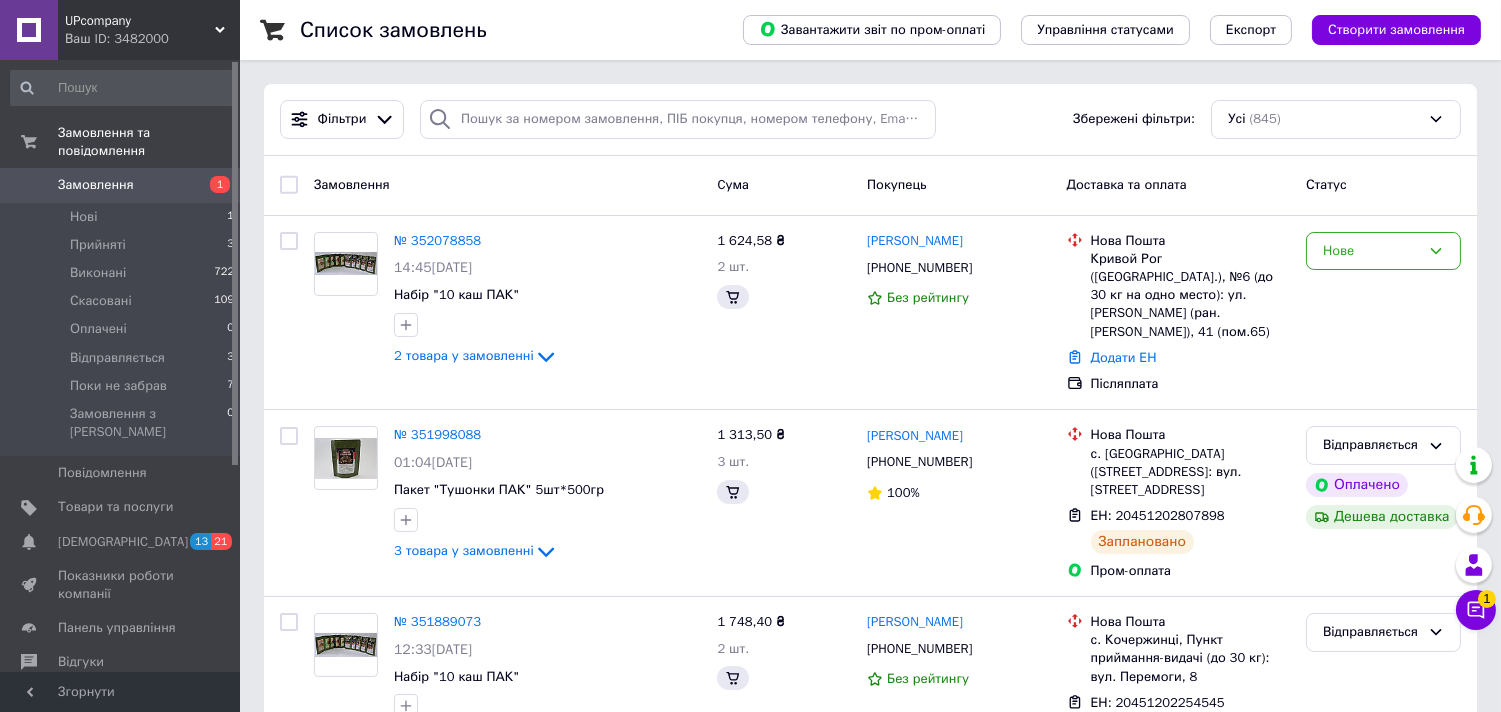 click on "1" at bounding box center [1487, 599] 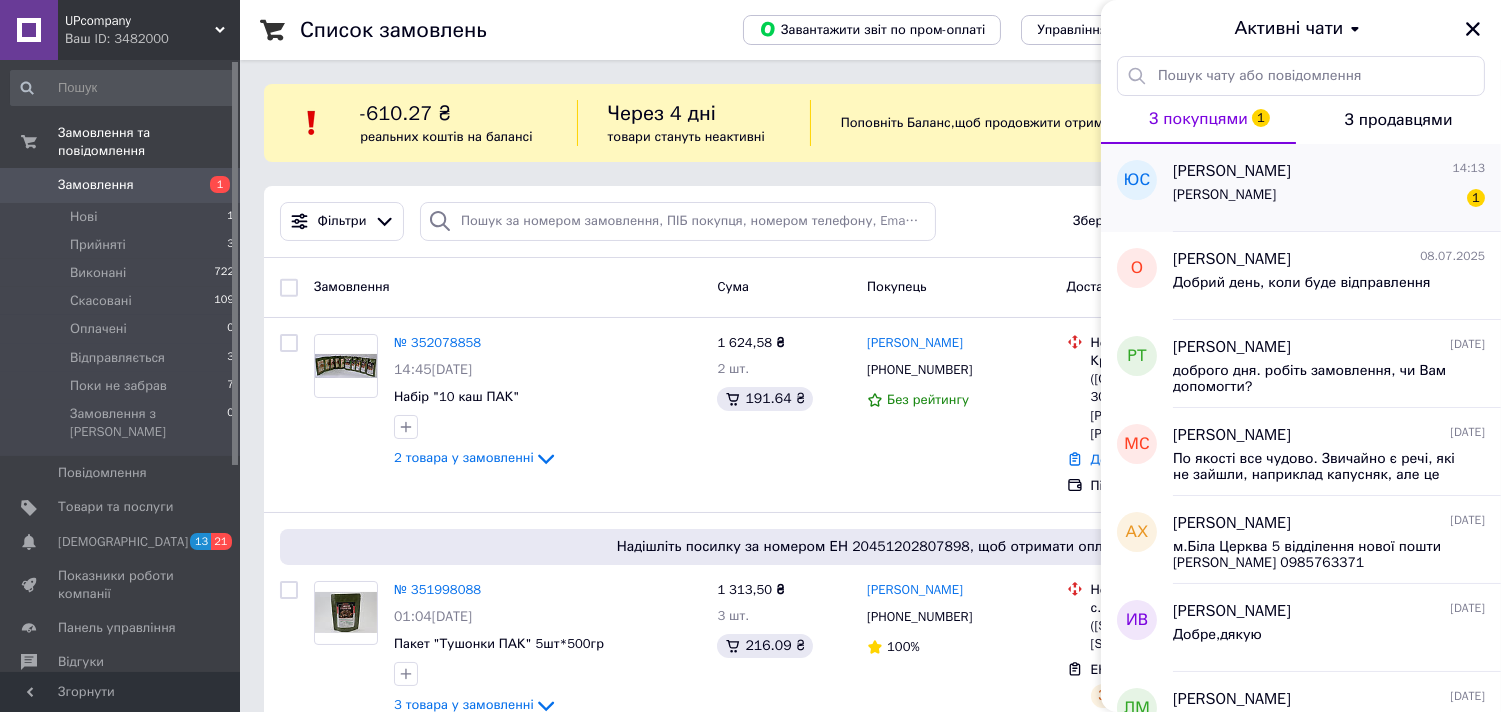 click on "Коли 1" at bounding box center (1329, 199) 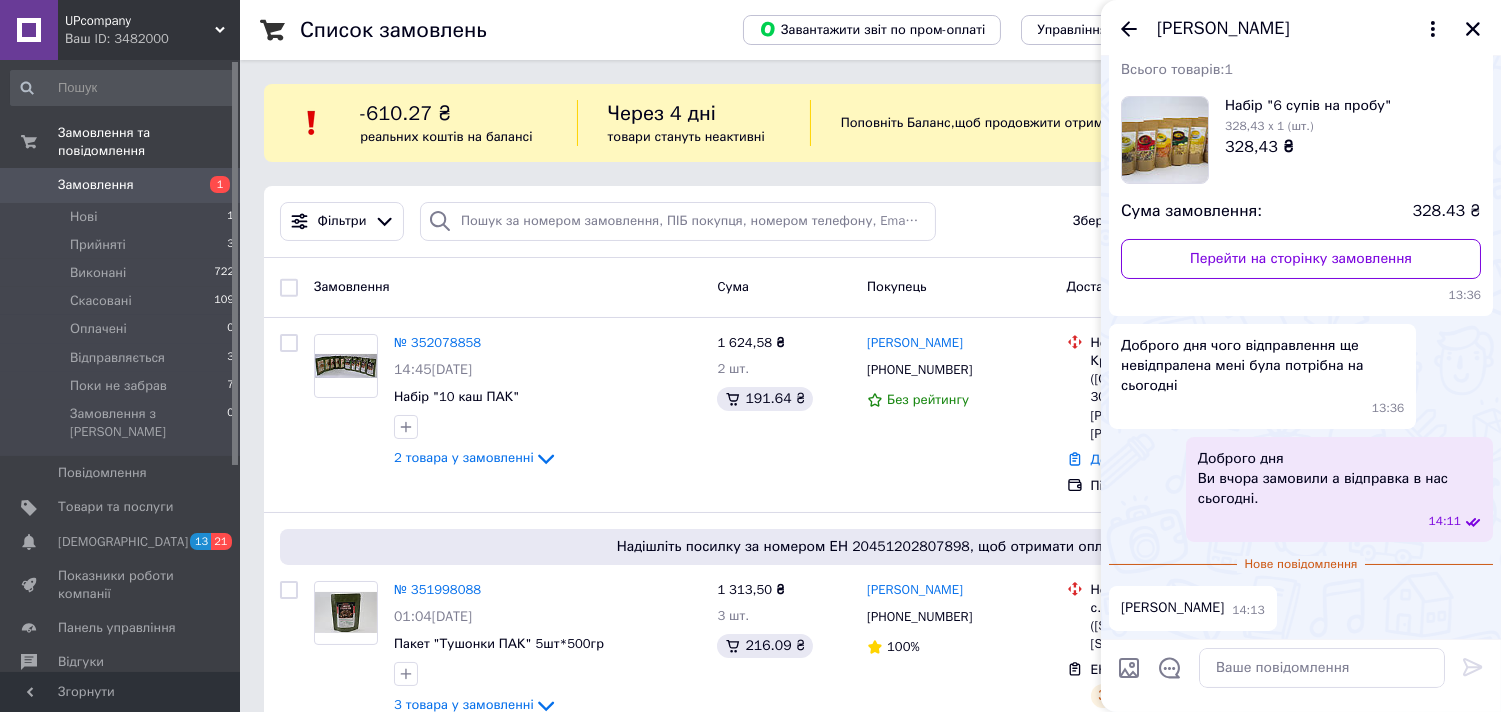 scroll, scrollTop: 126, scrollLeft: 0, axis: vertical 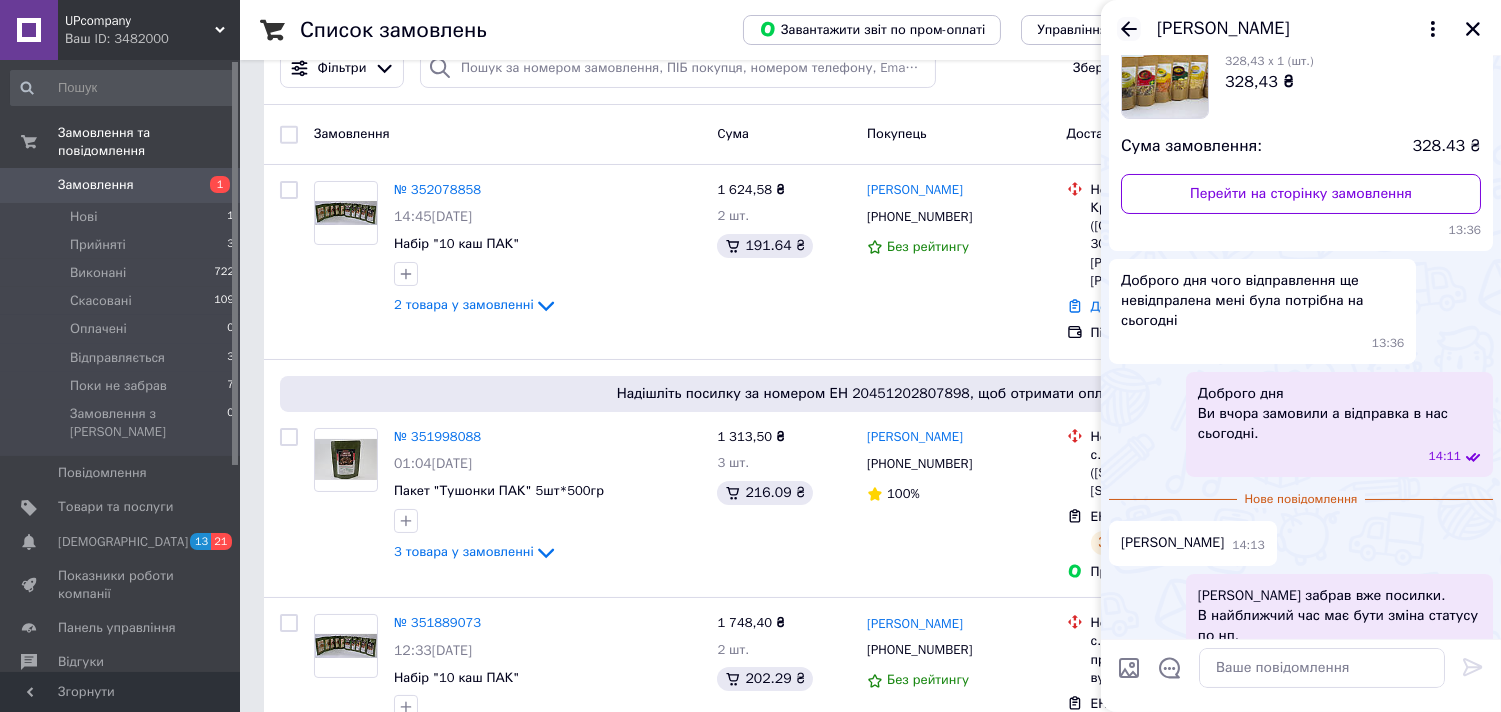 click 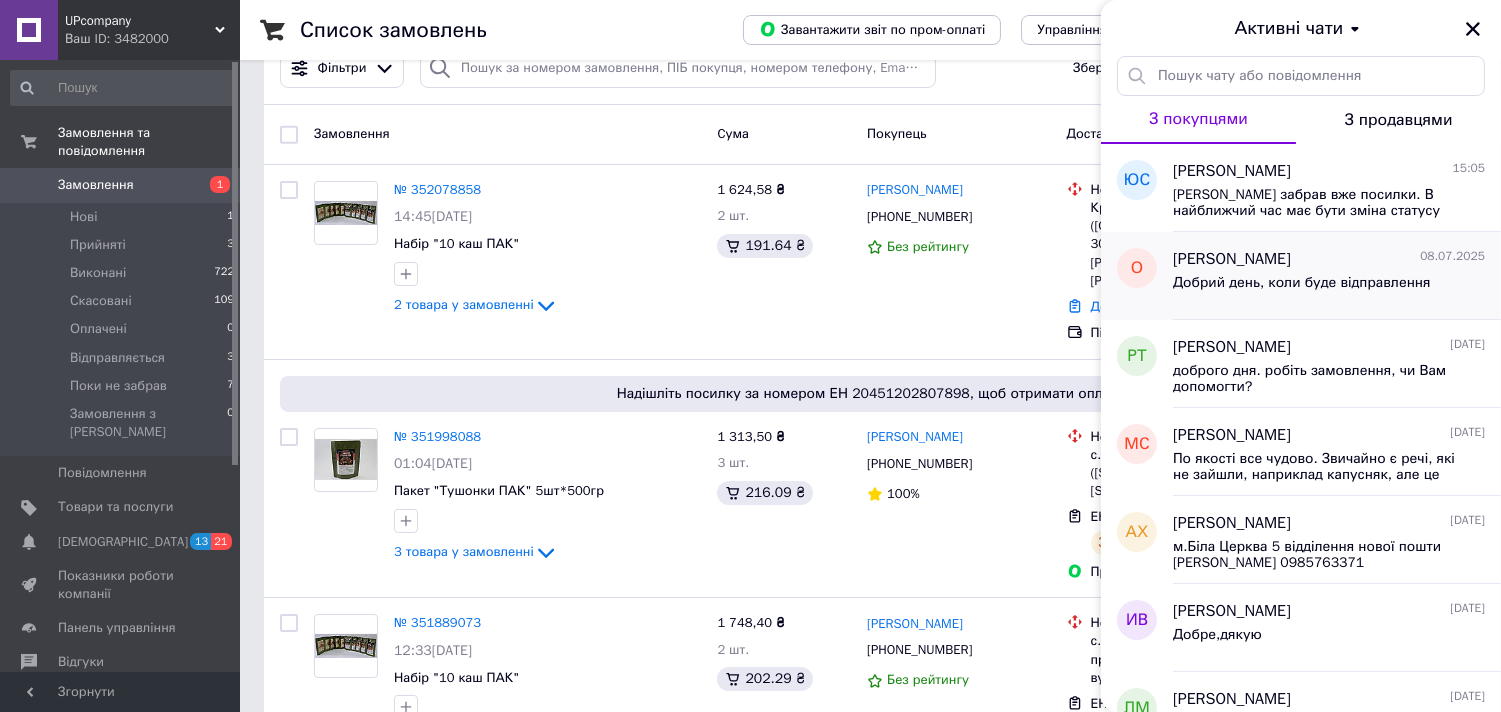 click on "Добрий день, коли буде відправлення" at bounding box center (1302, 283) 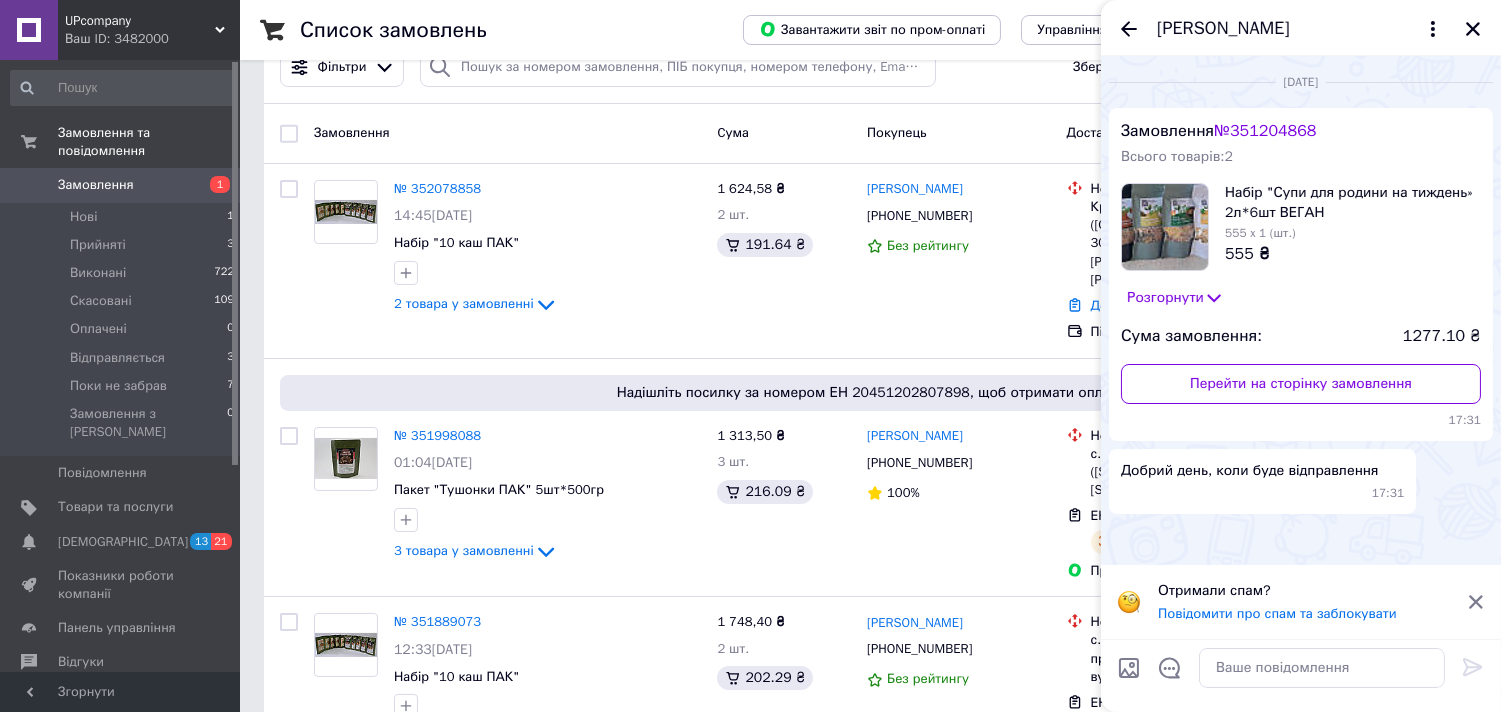 scroll, scrollTop: 153, scrollLeft: 0, axis: vertical 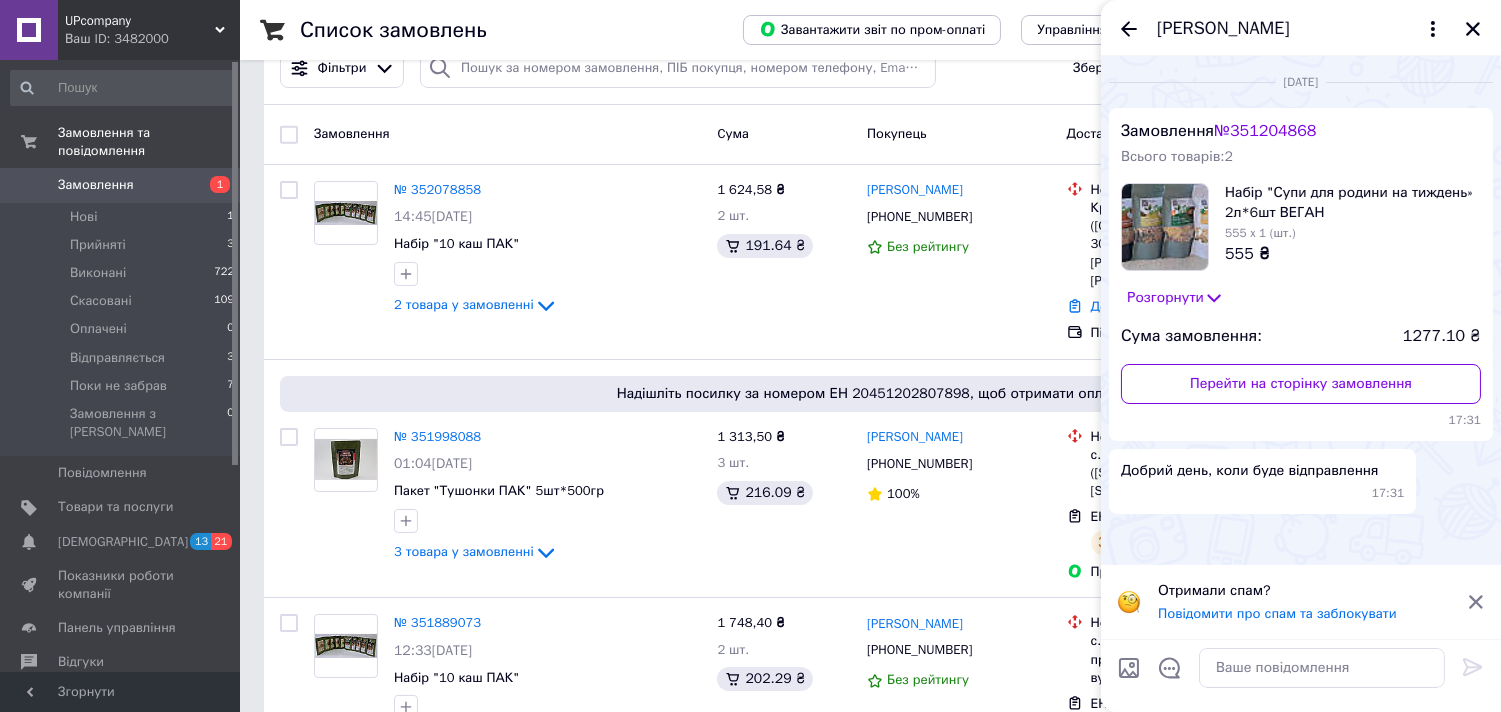 click 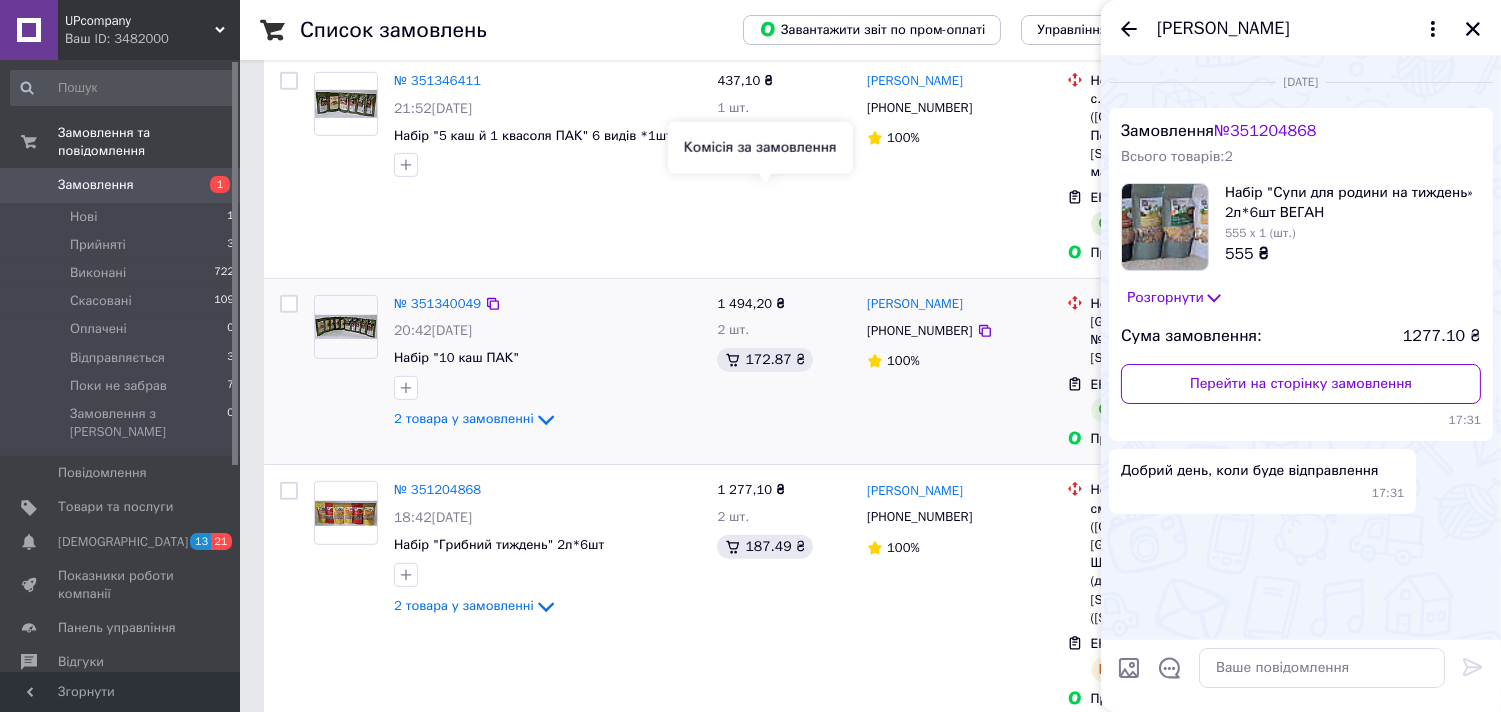scroll, scrollTop: 1888, scrollLeft: 0, axis: vertical 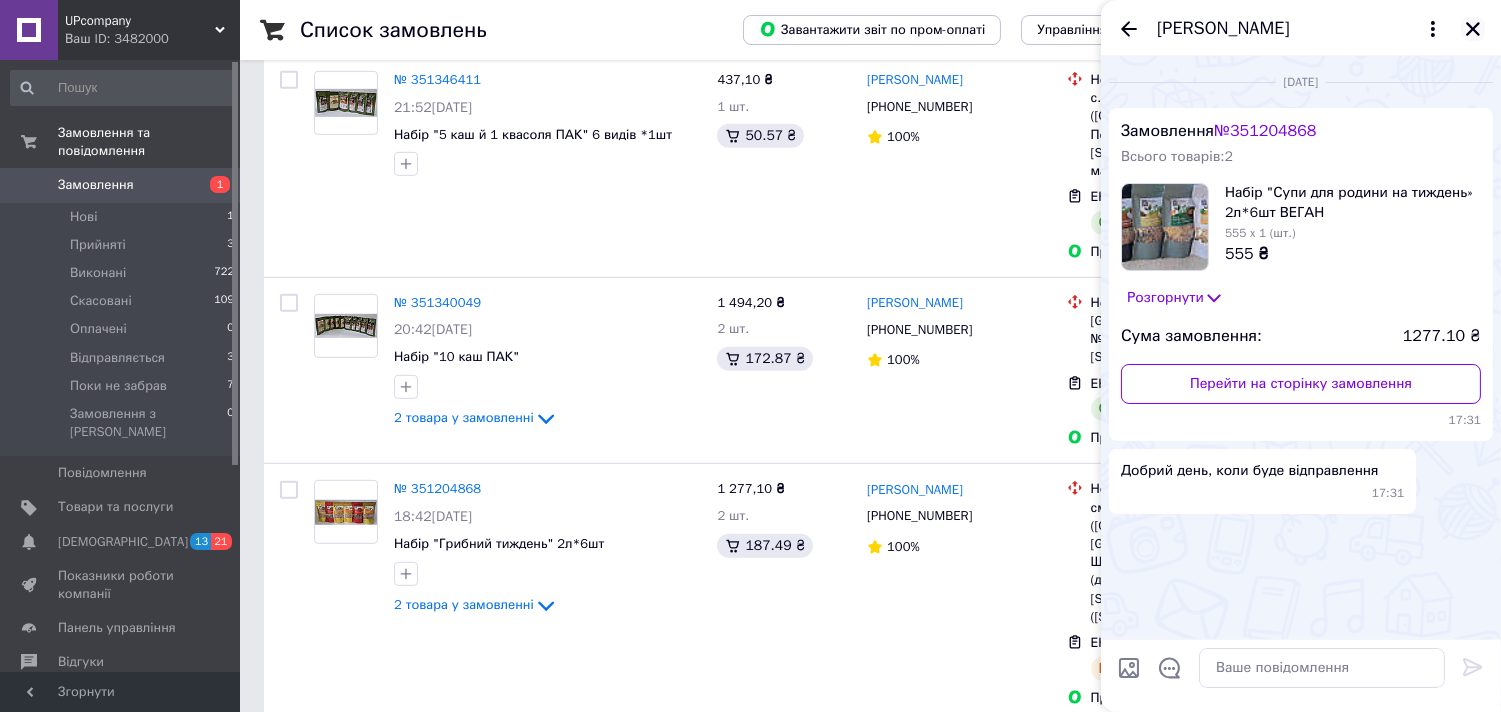 click on "[PERSON_NAME]" at bounding box center [1301, 28] 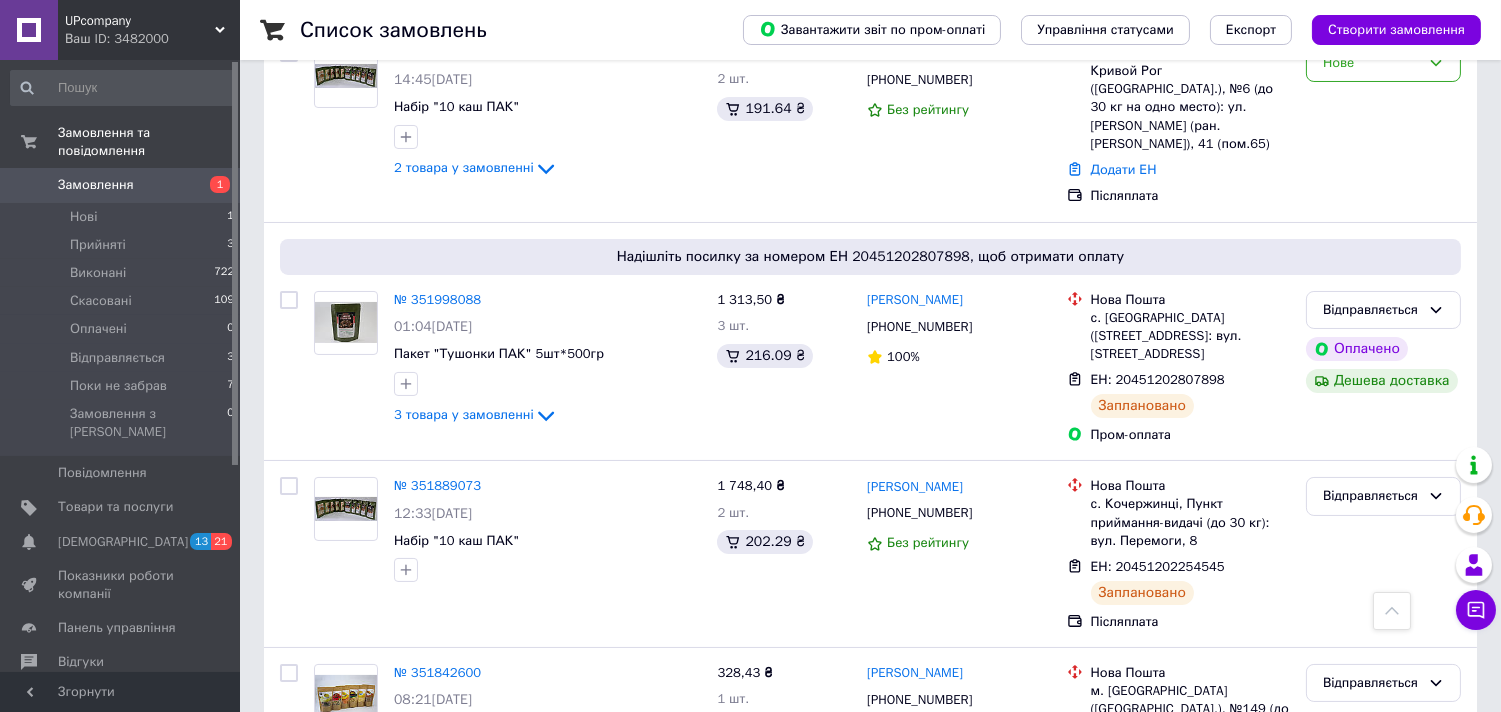scroll, scrollTop: 111, scrollLeft: 0, axis: vertical 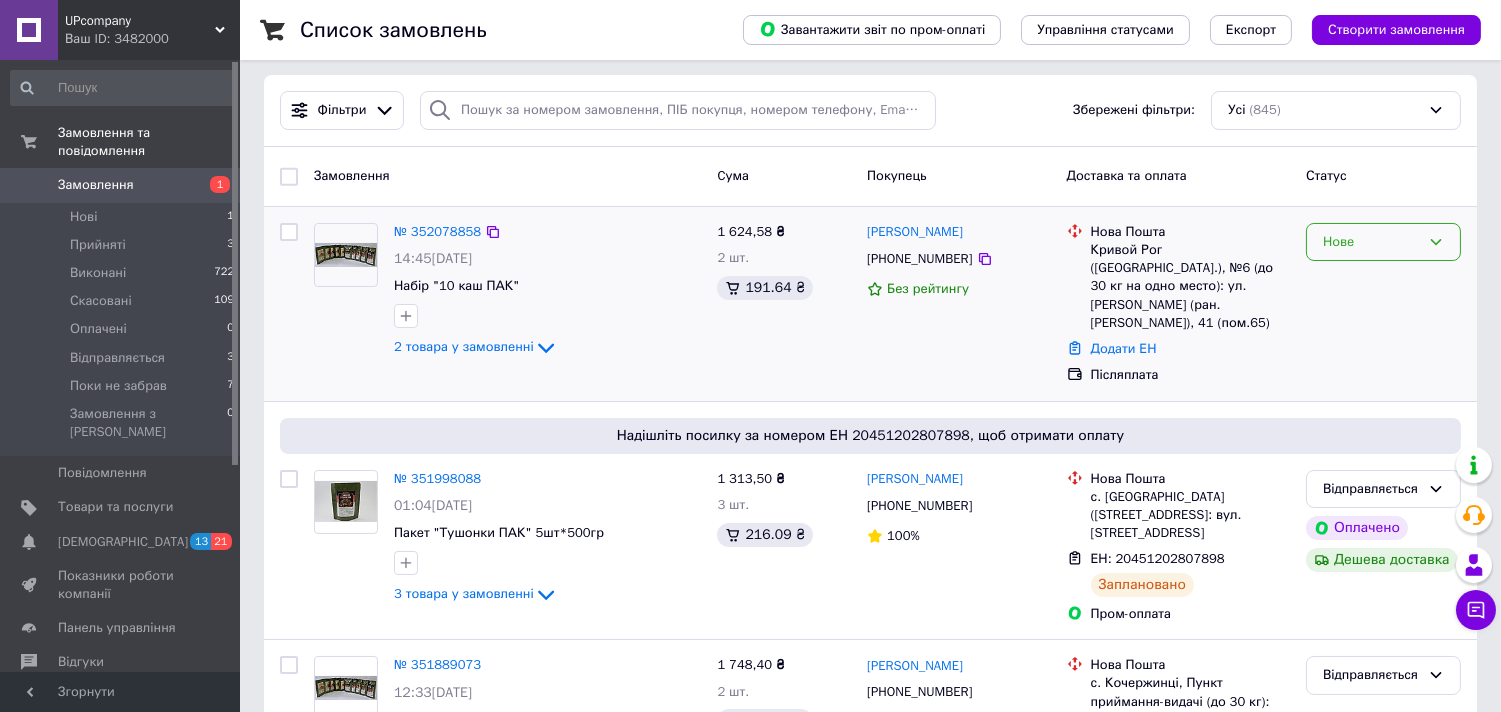 click on "Нове" at bounding box center (1371, 242) 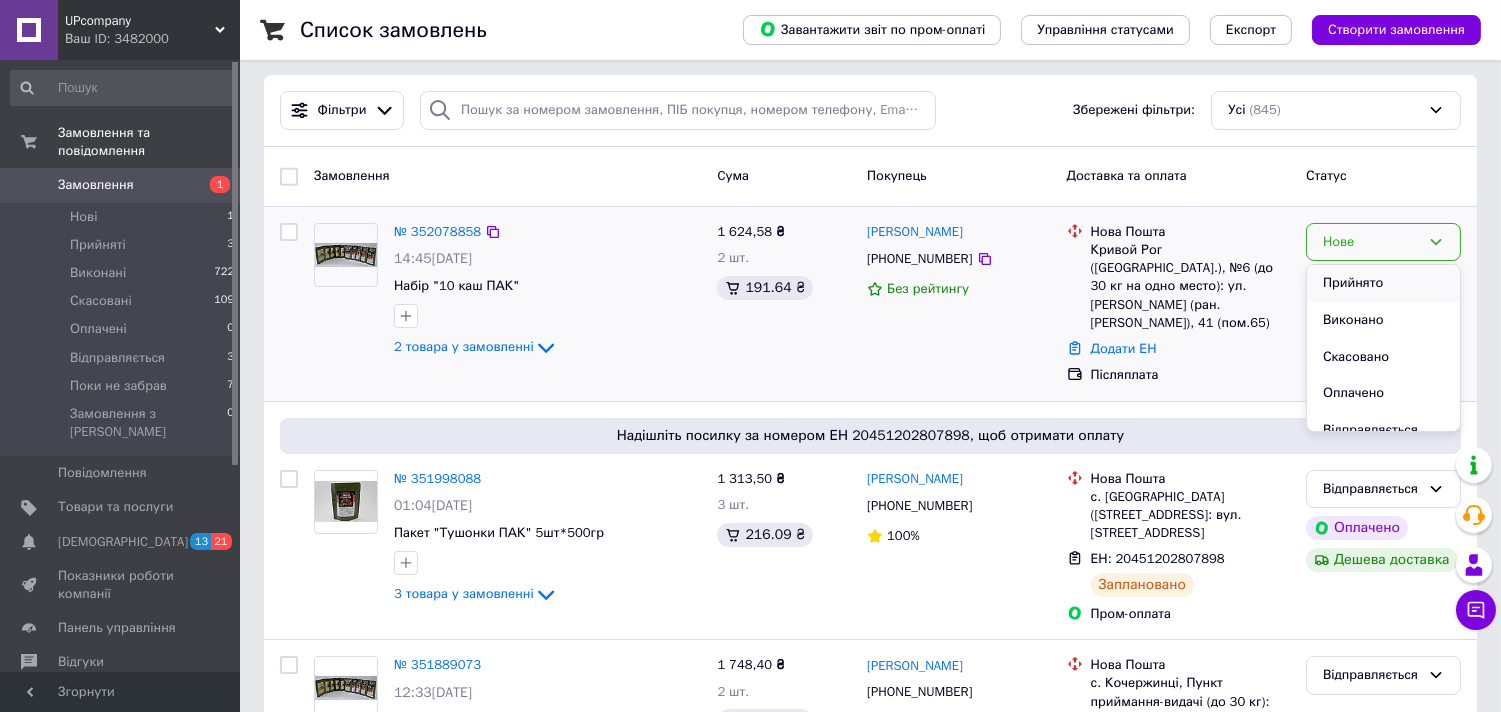 click on "Прийнято" at bounding box center [1383, 283] 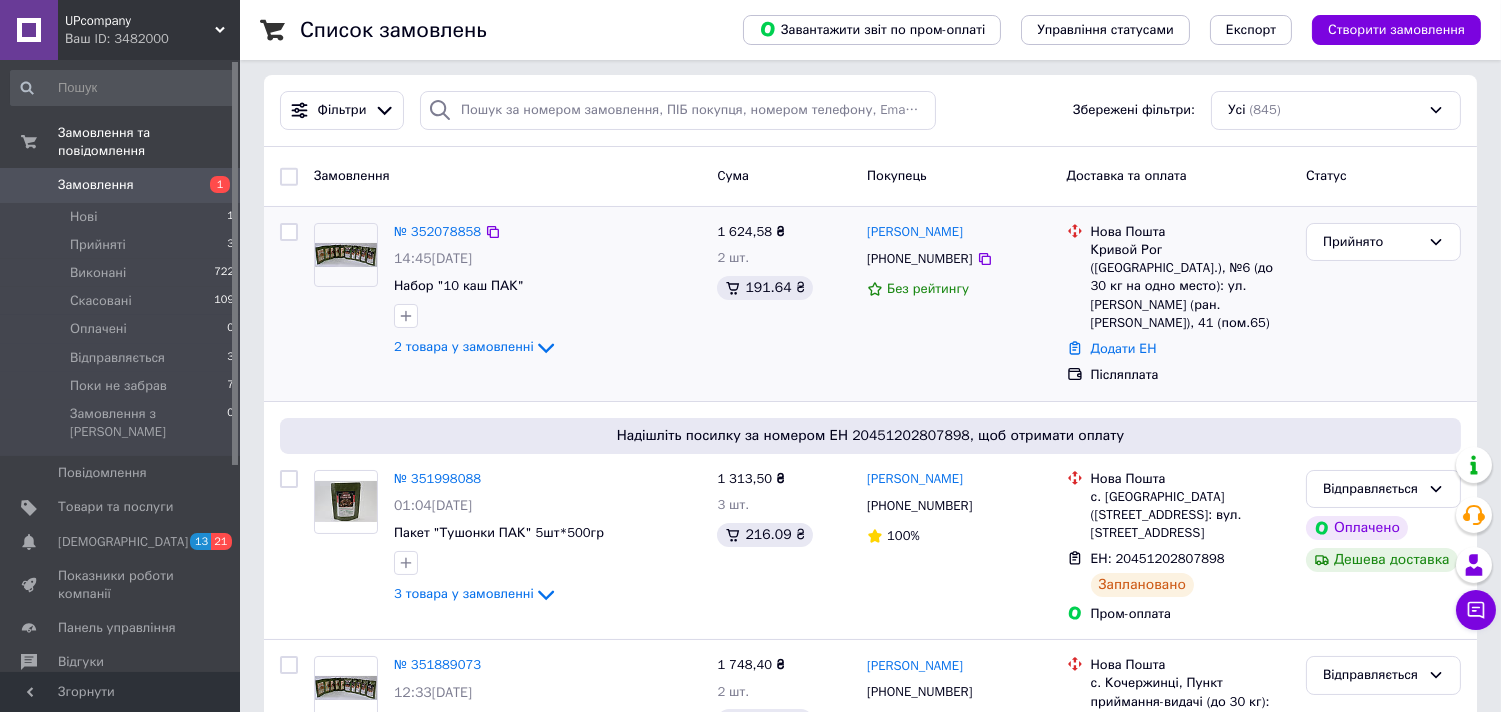 click on "Додати ЕН" at bounding box center (1190, 349) 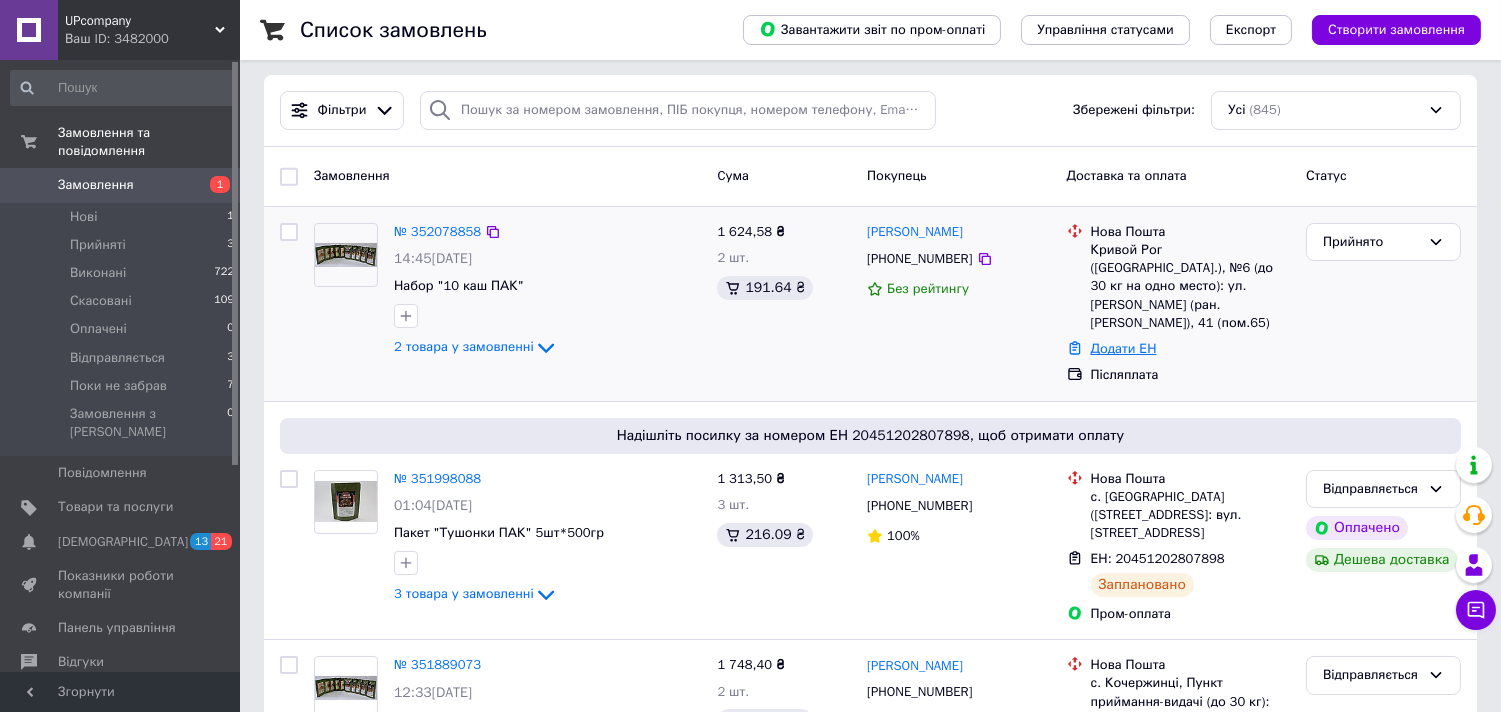 click on "Додати ЕН" at bounding box center (1124, 348) 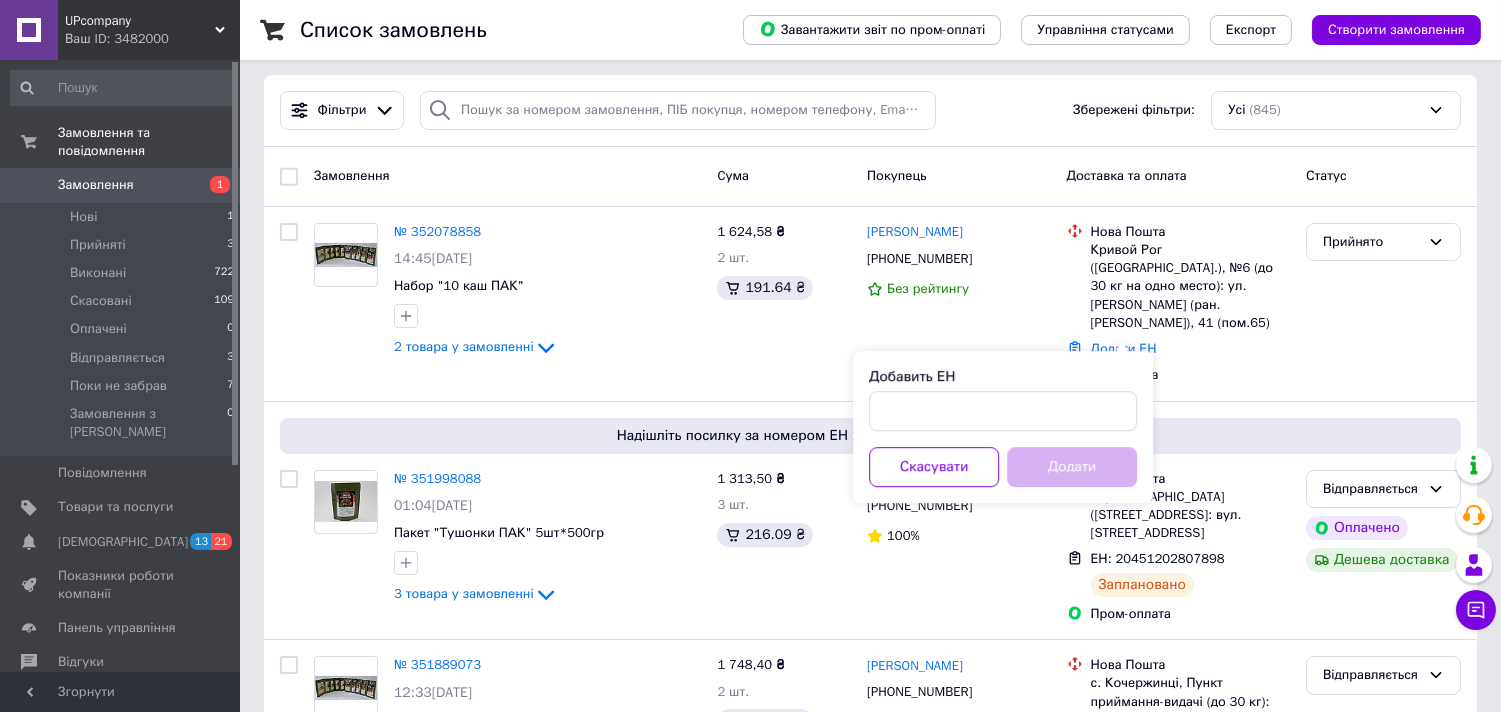 drag, startPoint x: 1383, startPoint y: 322, endPoint x: 1330, endPoint y: 335, distance: 54.571056 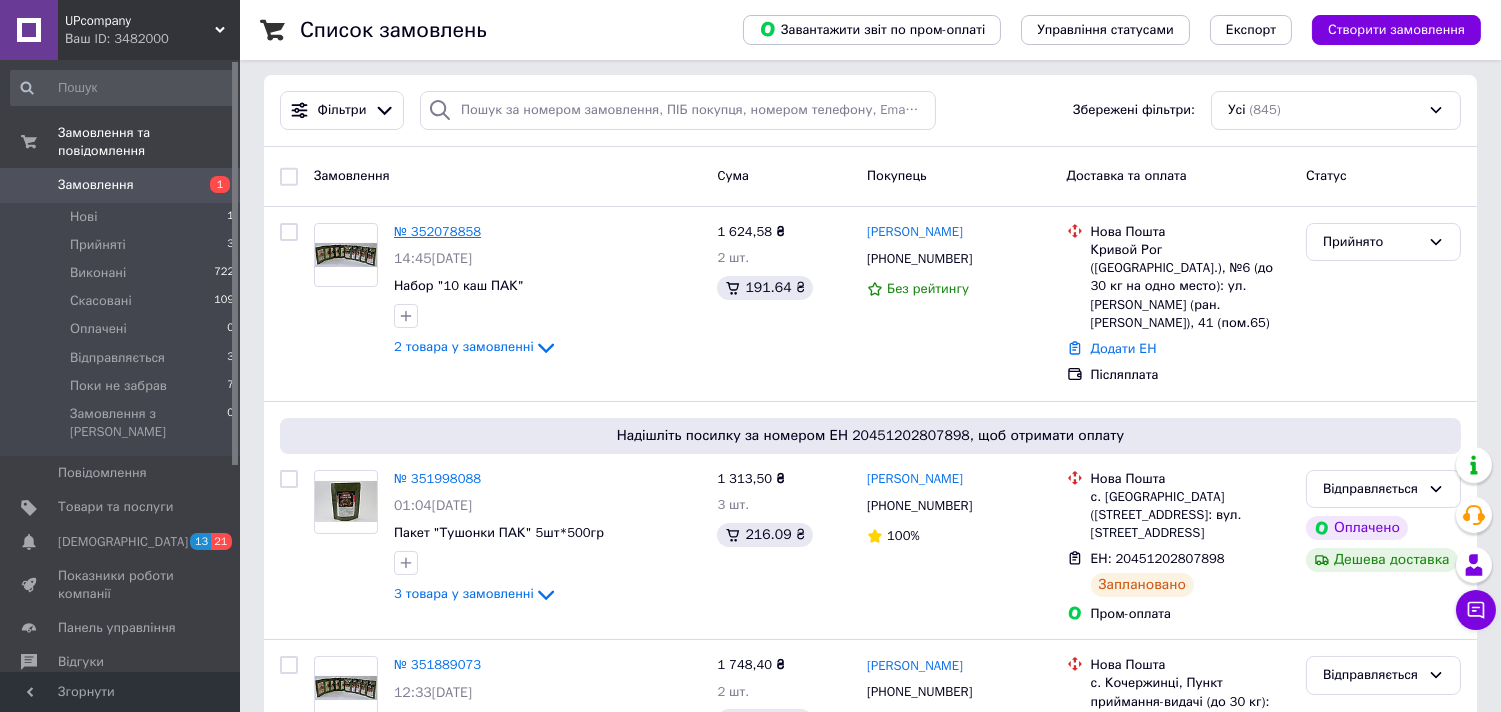 click on "№ 352078858" at bounding box center (437, 231) 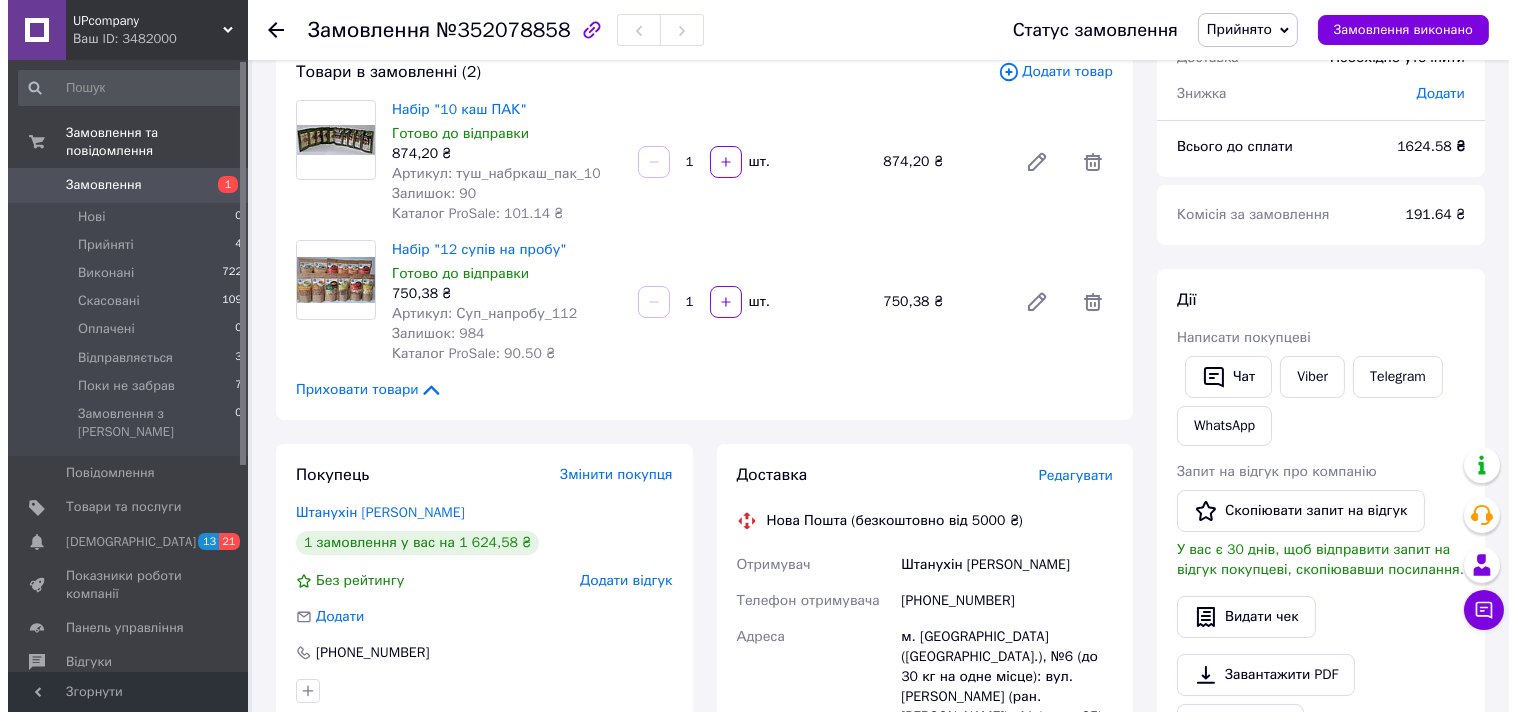 scroll, scrollTop: 333, scrollLeft: 0, axis: vertical 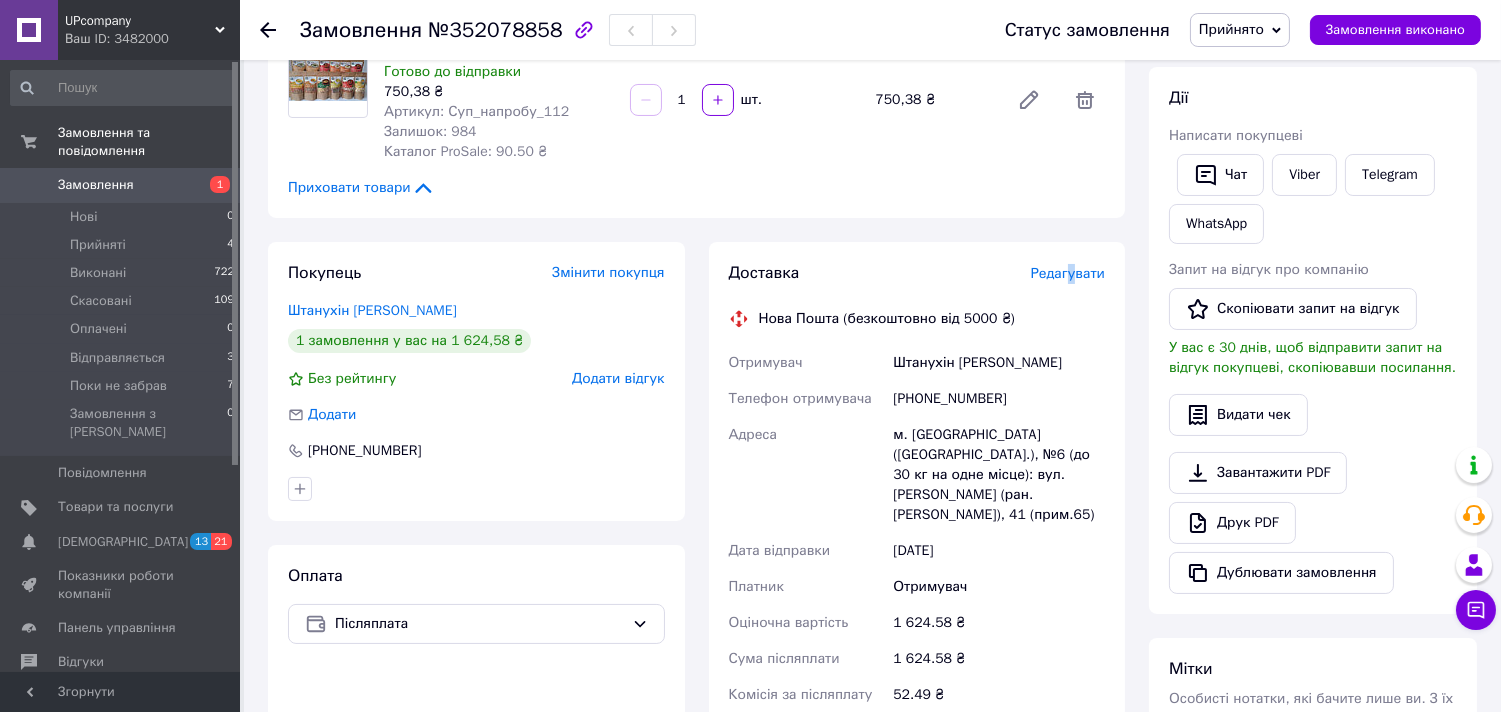 click on "Редагувати" at bounding box center (1068, 273) 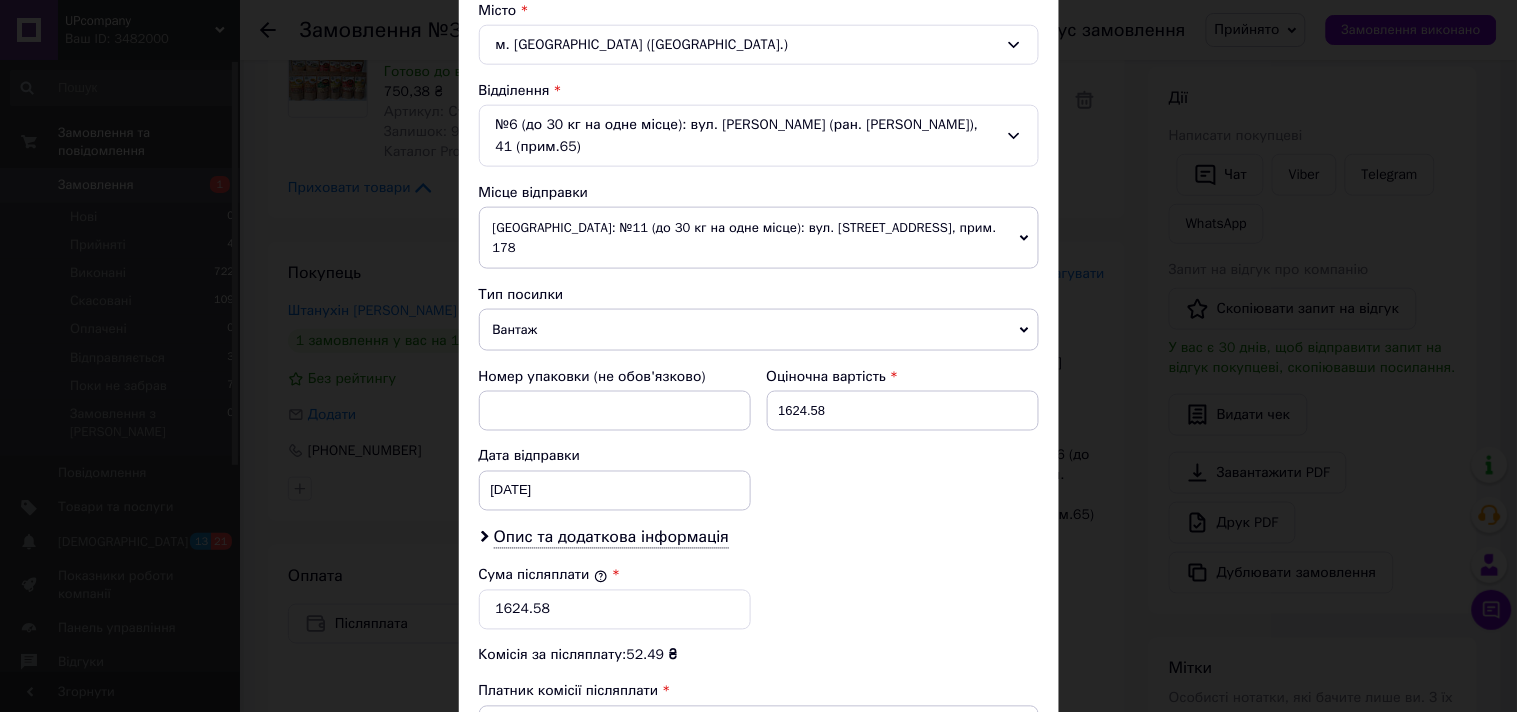 scroll, scrollTop: 555, scrollLeft: 0, axis: vertical 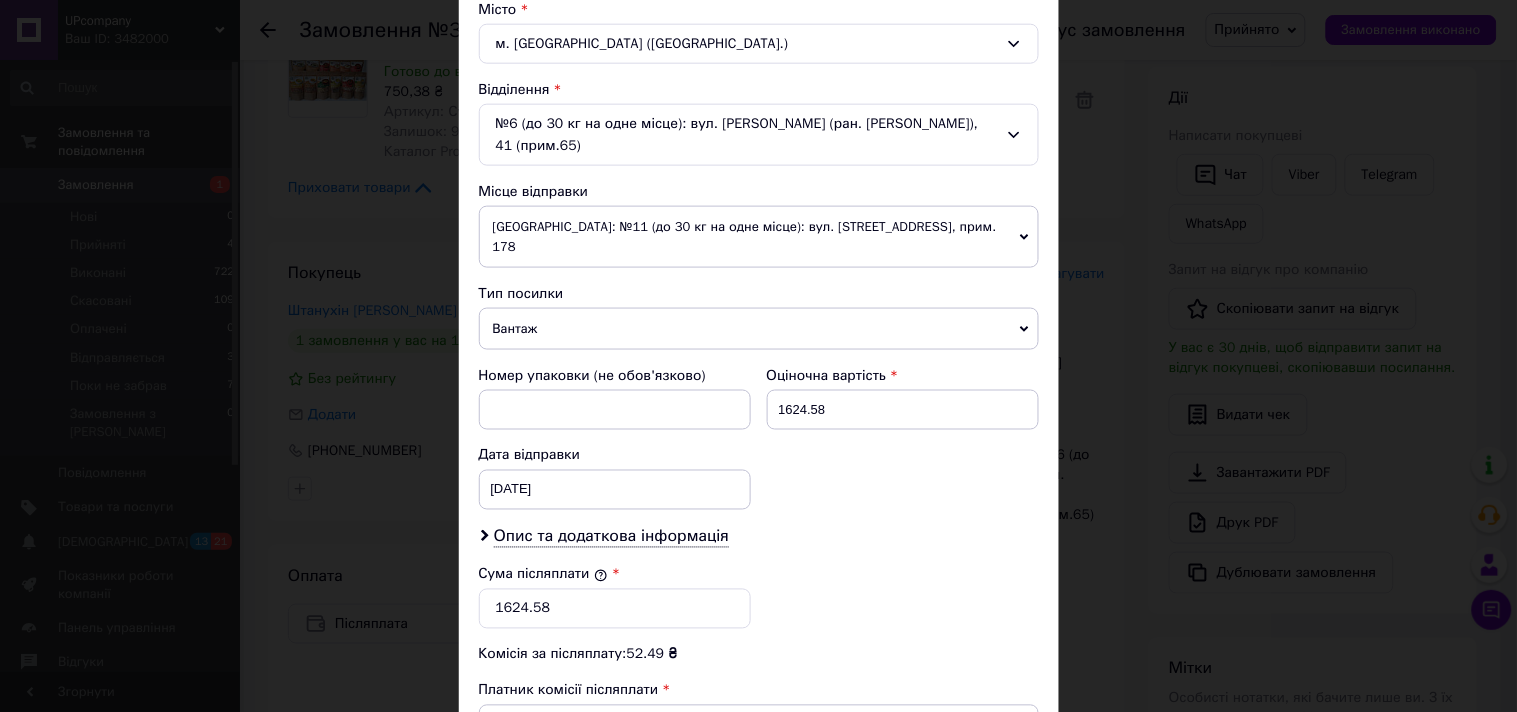 click on "[GEOGRAPHIC_DATA]: №11 (до 30 кг на одне місце): вул. [STREET_ADDRESS], прим. 178" at bounding box center [759, 237] 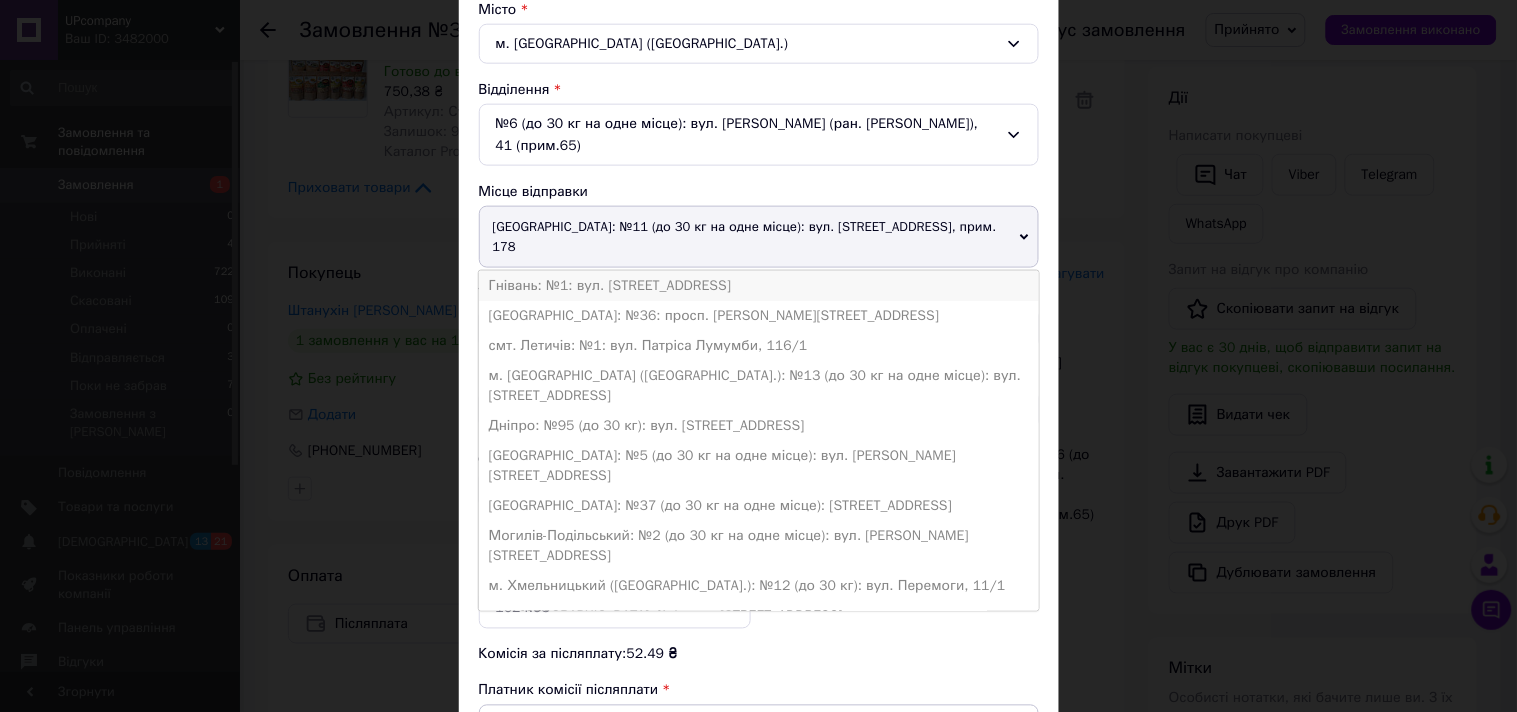 click on "Гнівань: №1: вул. [STREET_ADDRESS]" at bounding box center [759, 286] 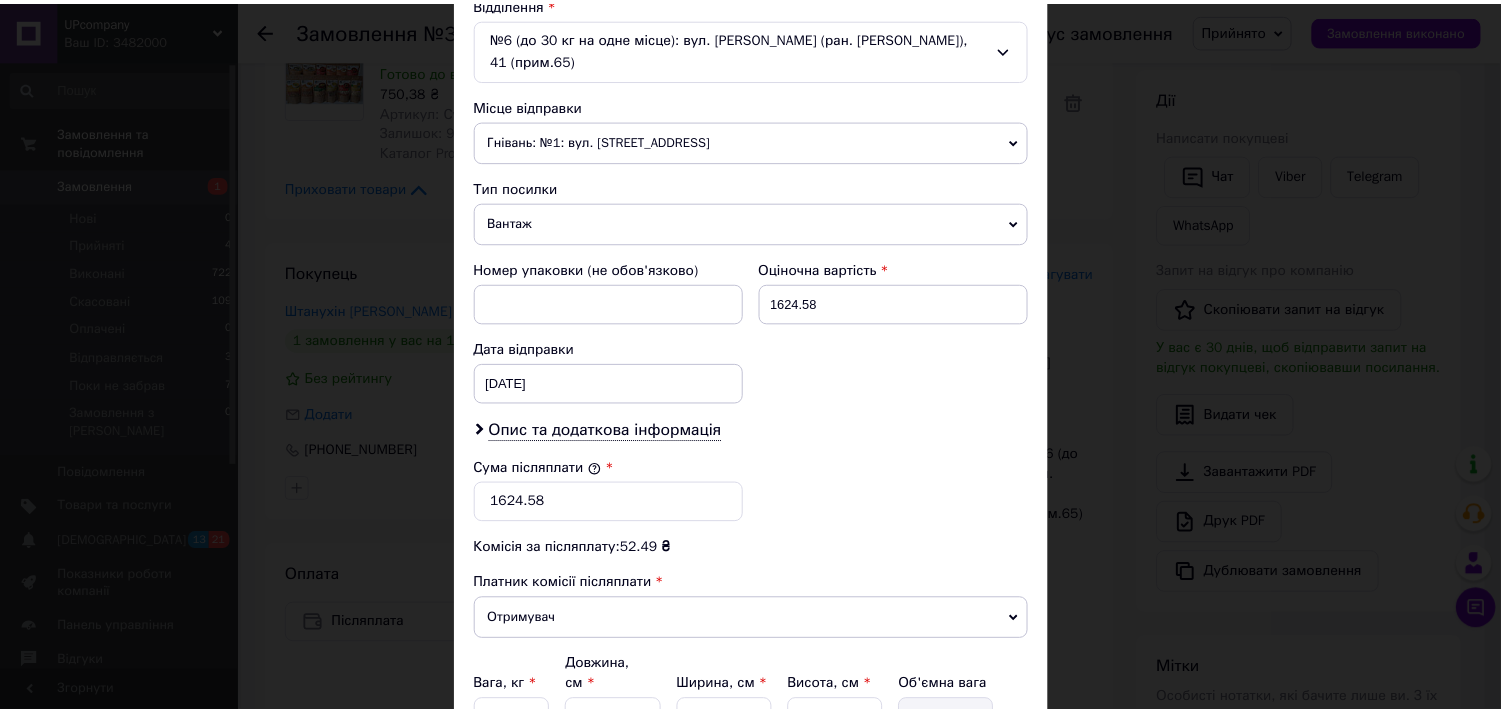 scroll, scrollTop: 888, scrollLeft: 0, axis: vertical 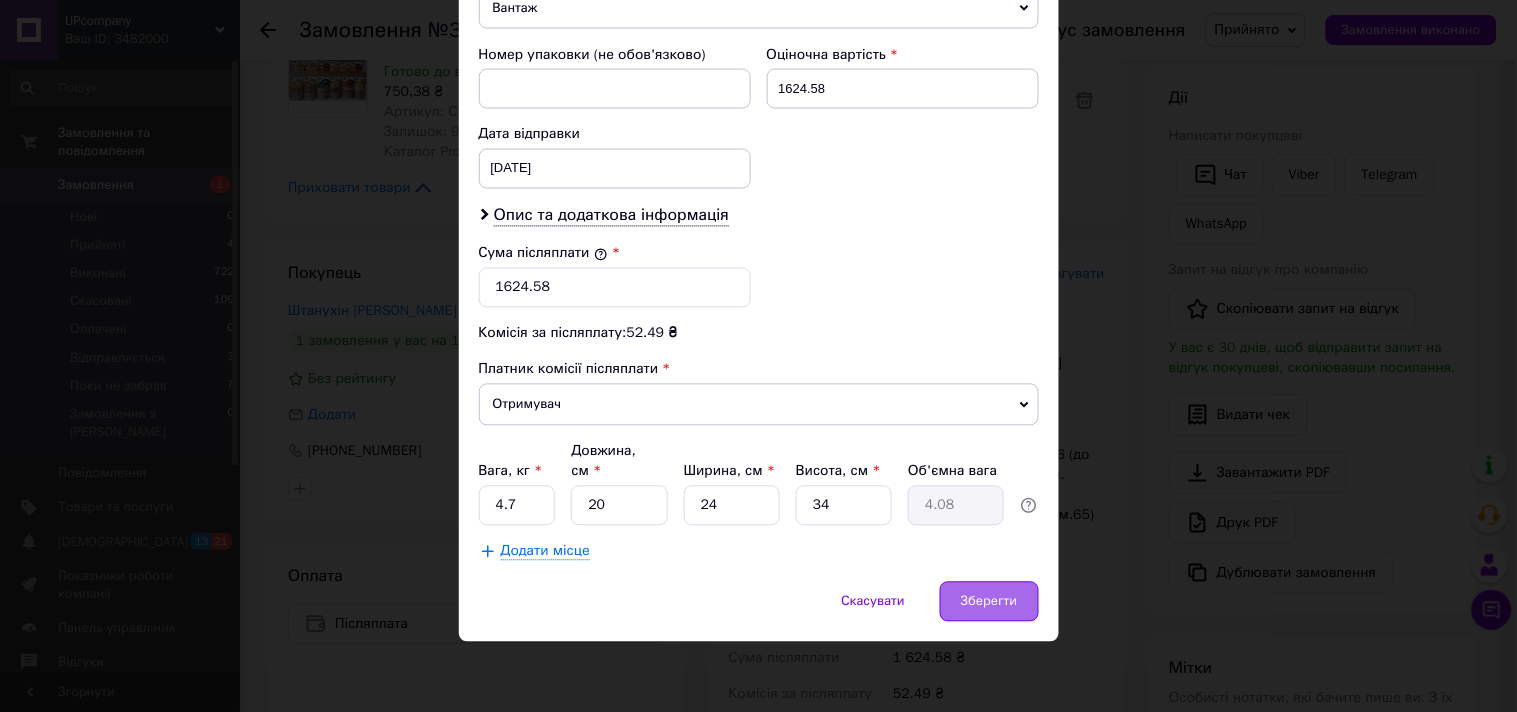 click on "Зберегти" at bounding box center [989, 602] 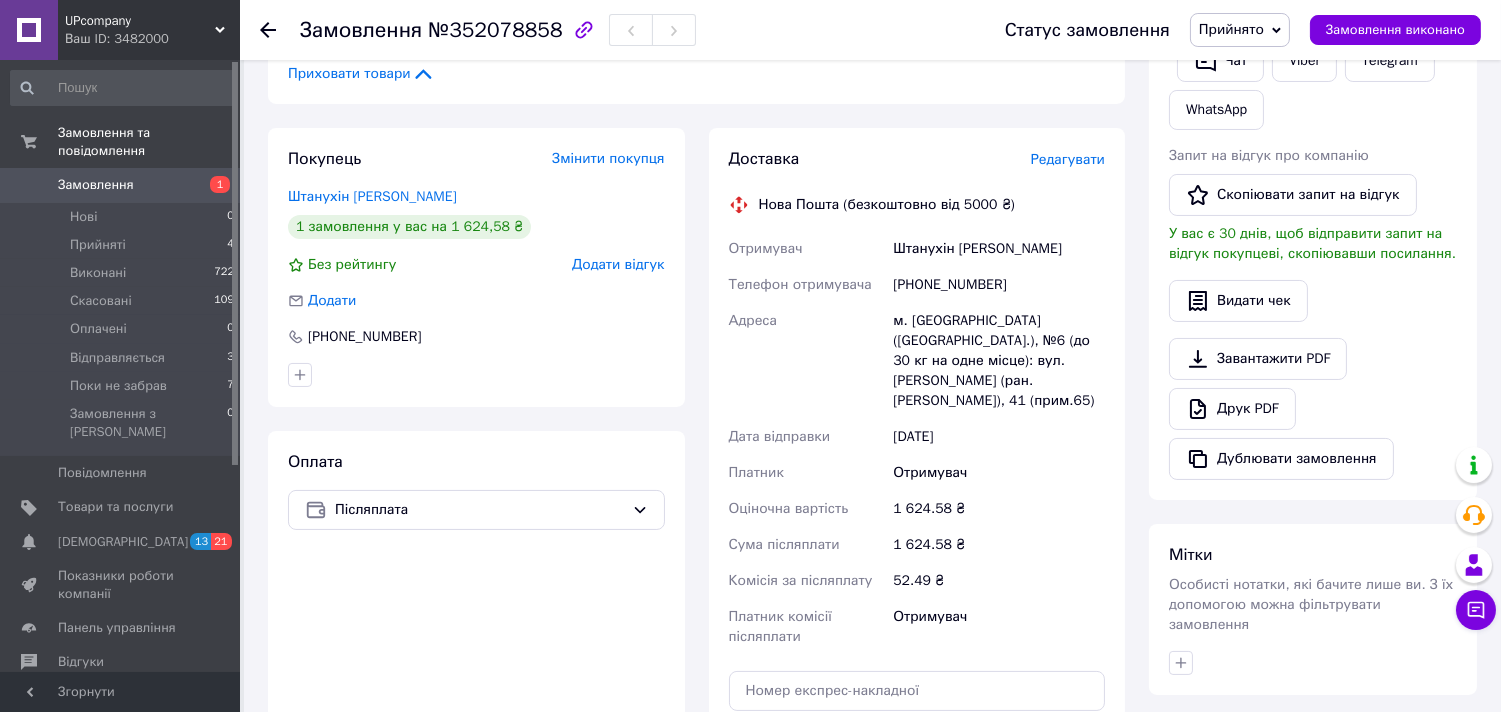 scroll, scrollTop: 777, scrollLeft: 0, axis: vertical 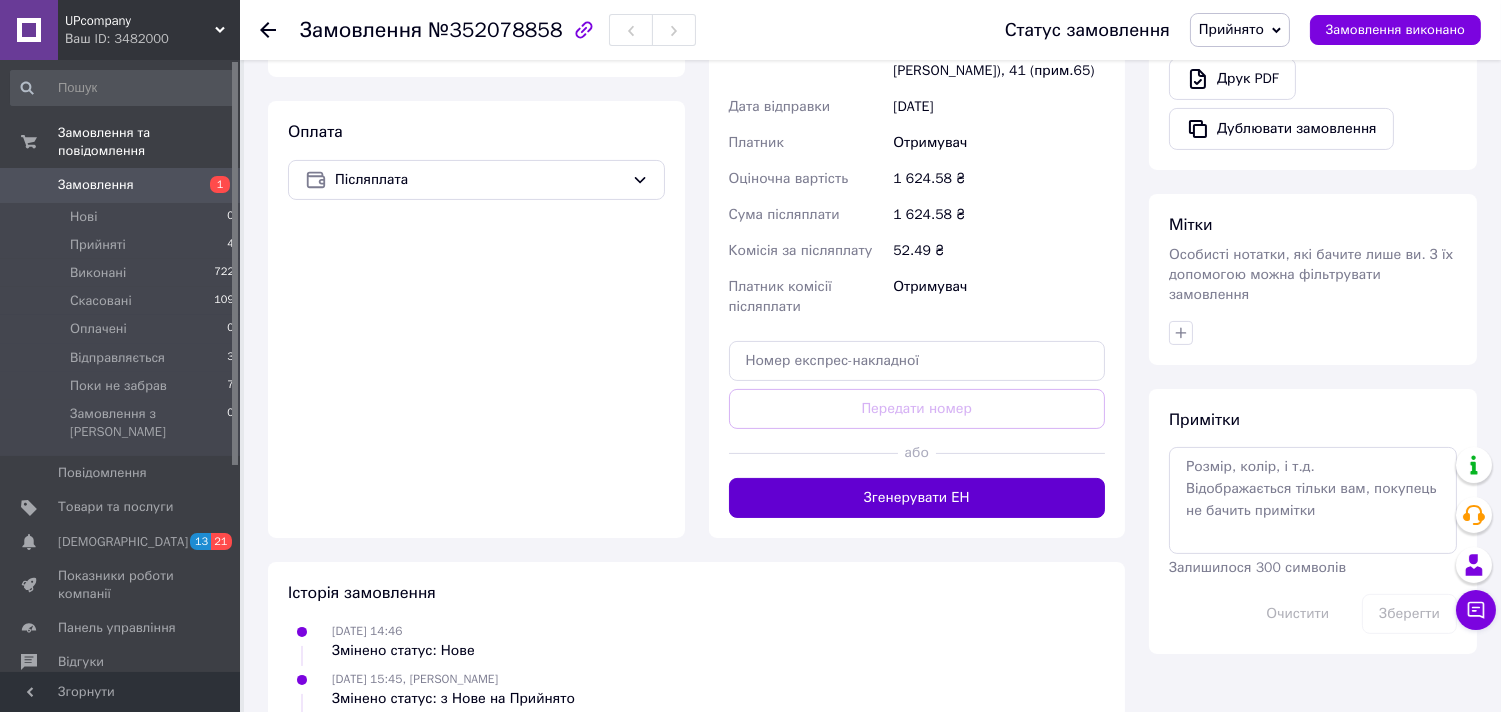 click on "Згенерувати ЕН" at bounding box center (917, 498) 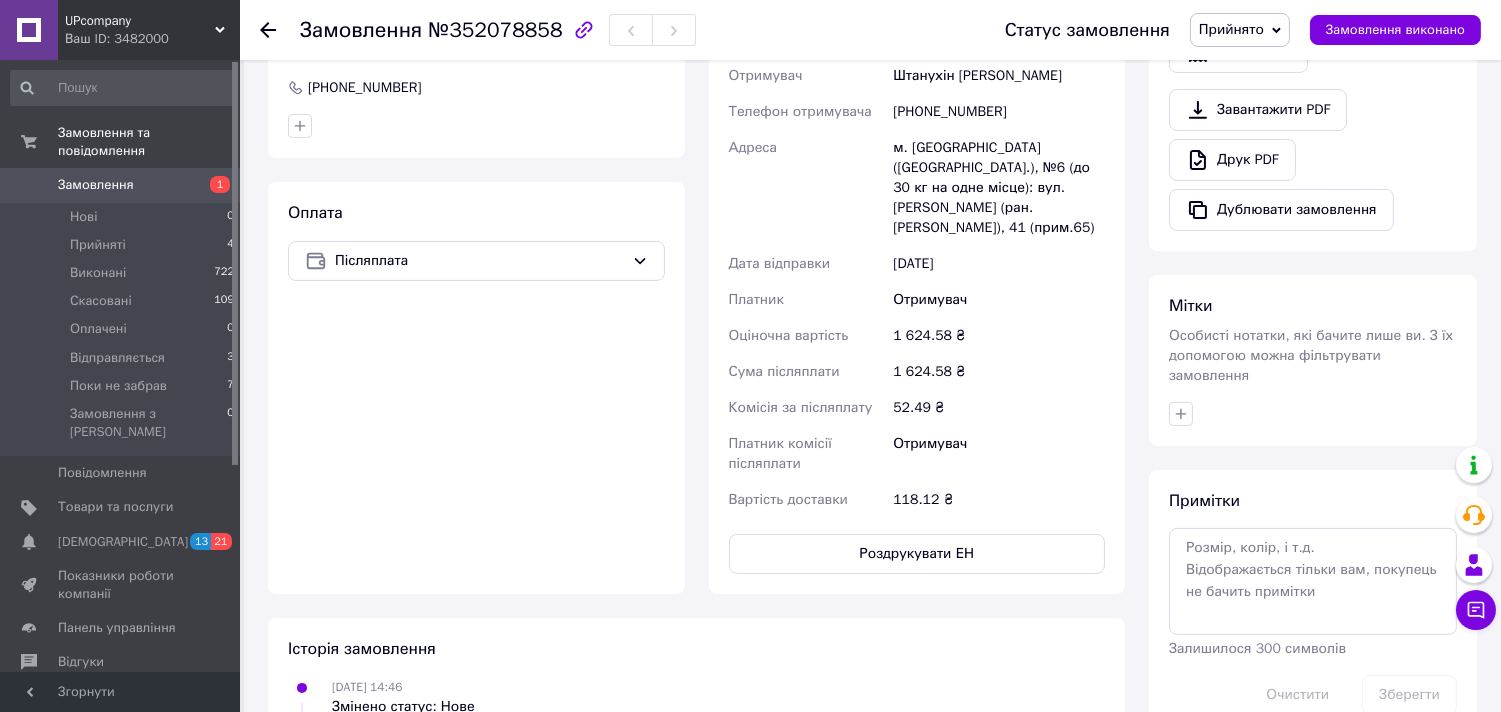 scroll, scrollTop: 444, scrollLeft: 0, axis: vertical 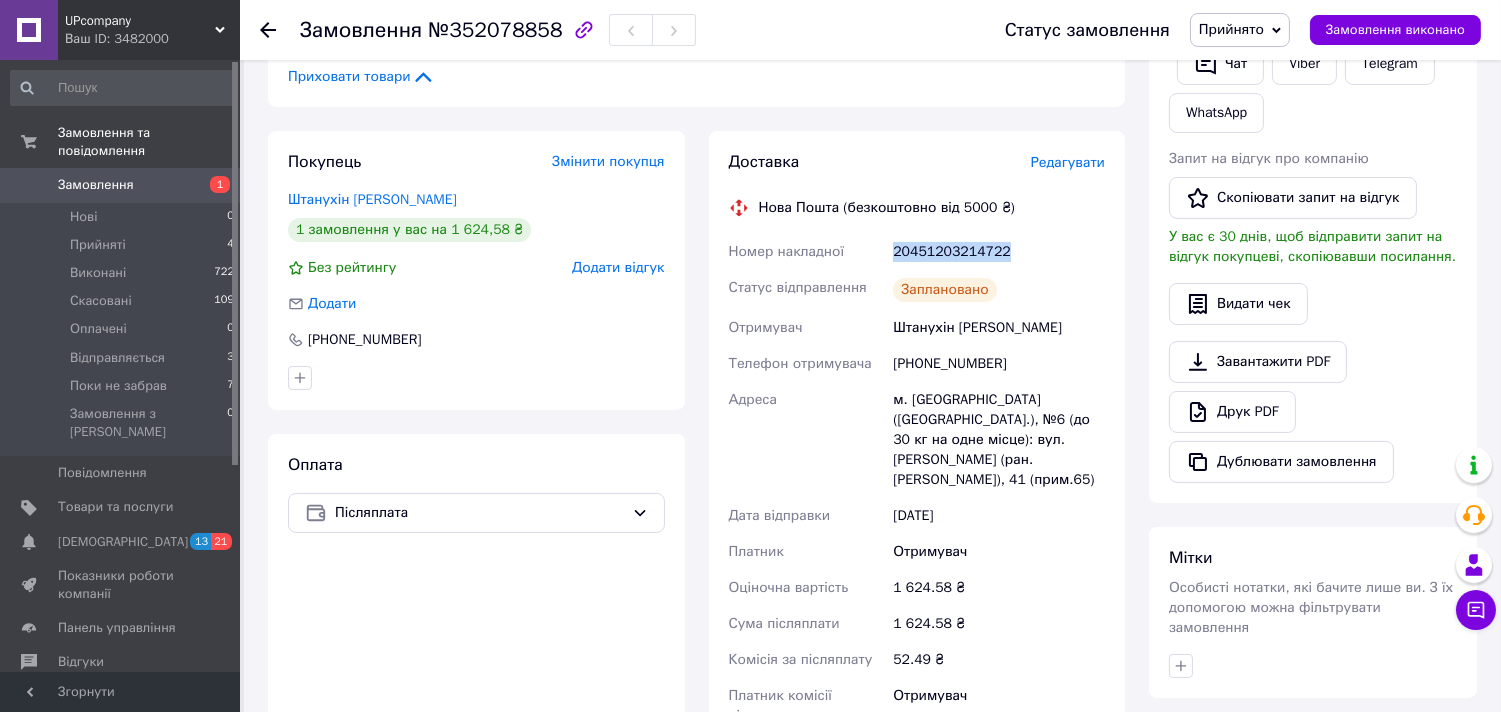 drag, startPoint x: 1014, startPoint y: 286, endPoint x: 881, endPoint y: 290, distance: 133.06013 